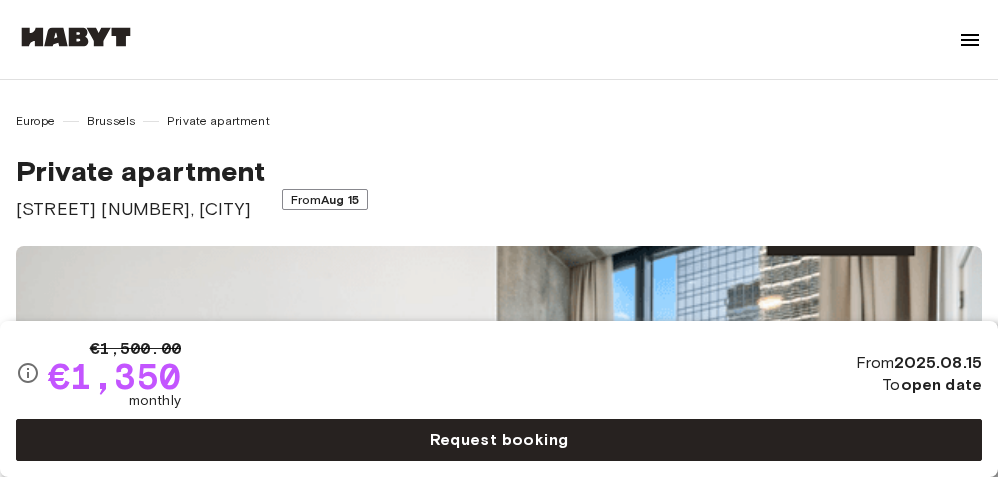 scroll, scrollTop: 1609, scrollLeft: 0, axis: vertical 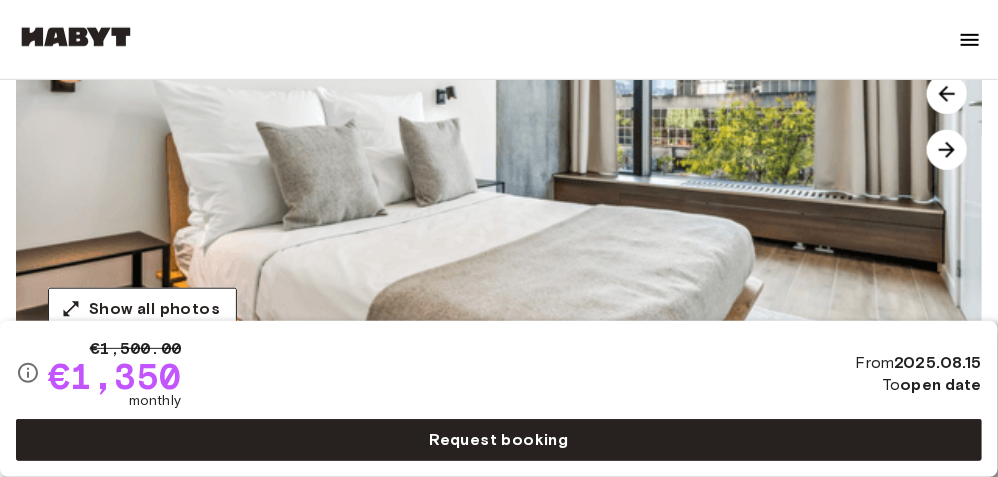 click at bounding box center [515, 122] 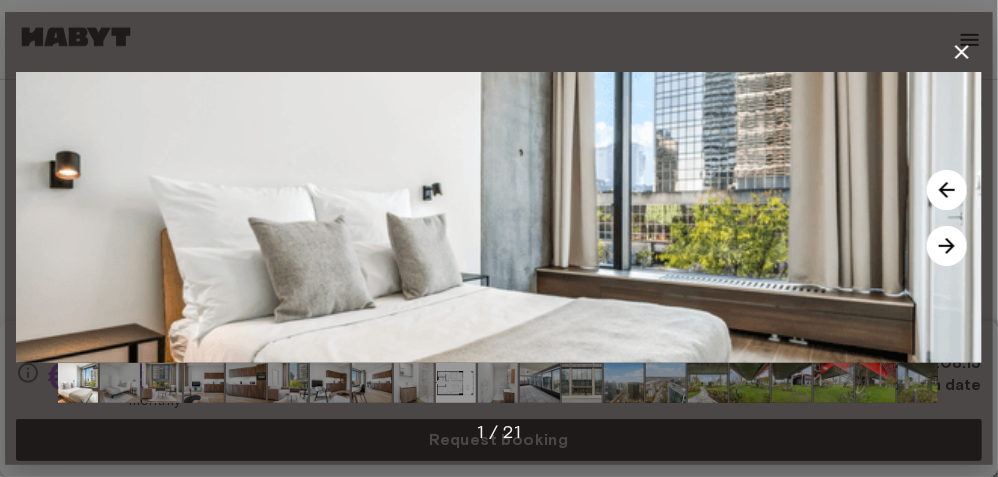 click at bounding box center (947, 246) 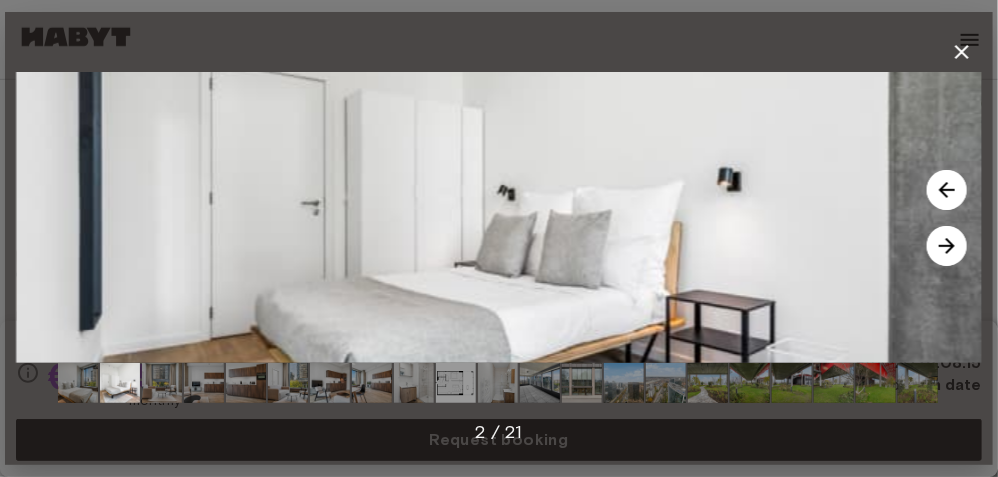 click at bounding box center (947, 246) 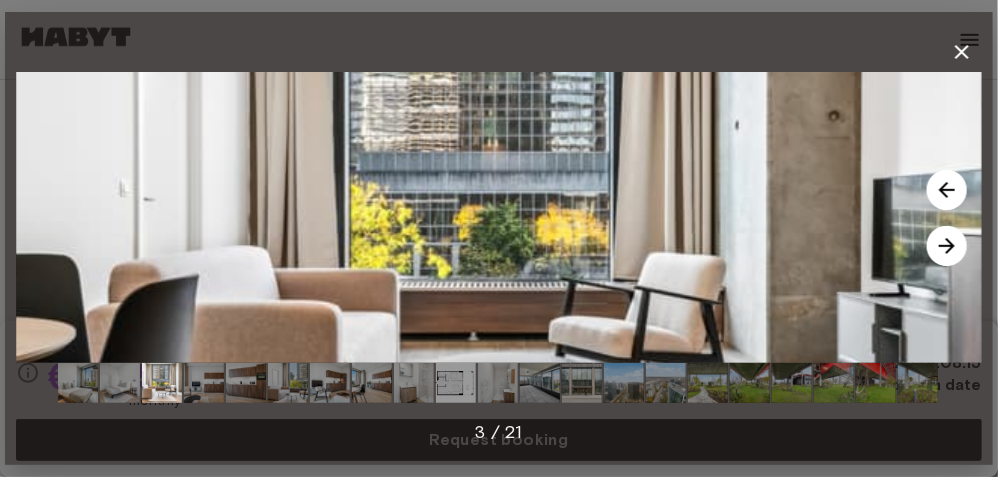 click at bounding box center [456, 383] 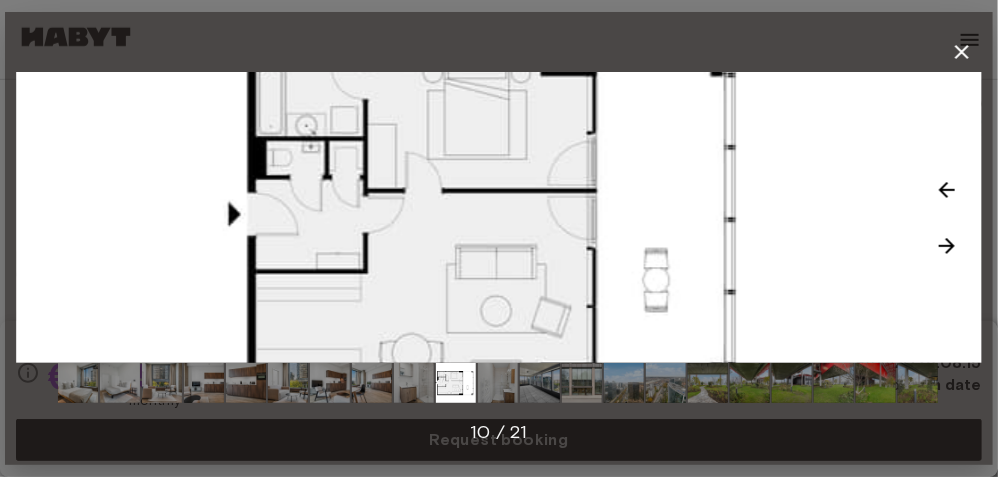 click at bounding box center [499, 217] 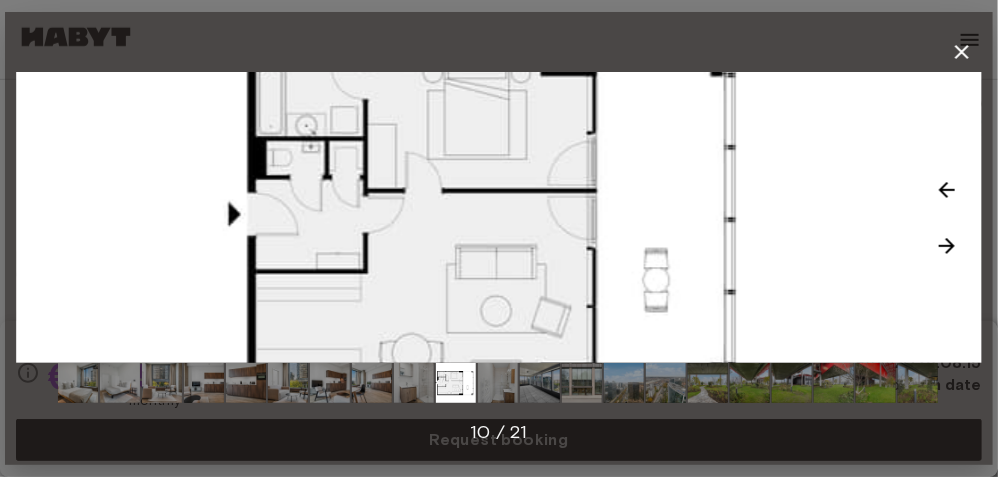 click at bounding box center [499, 217] 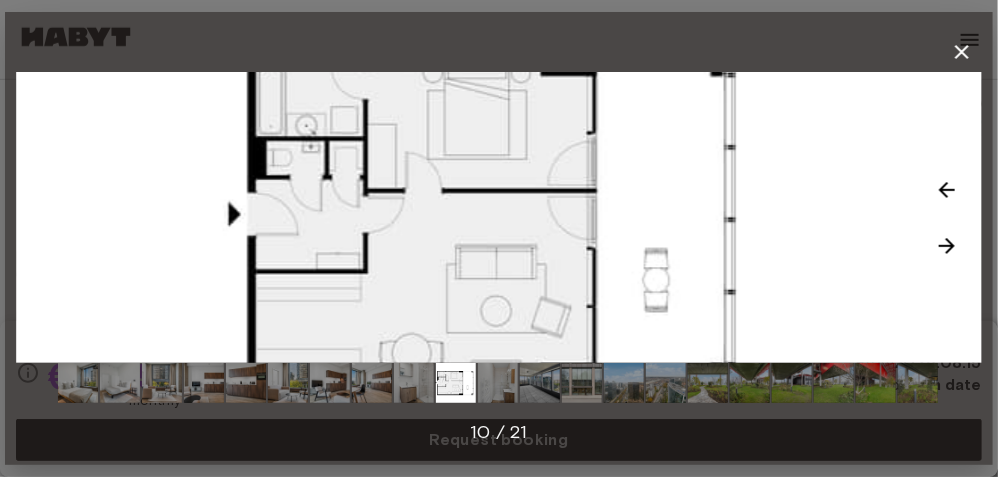 click at bounding box center [499, 217] 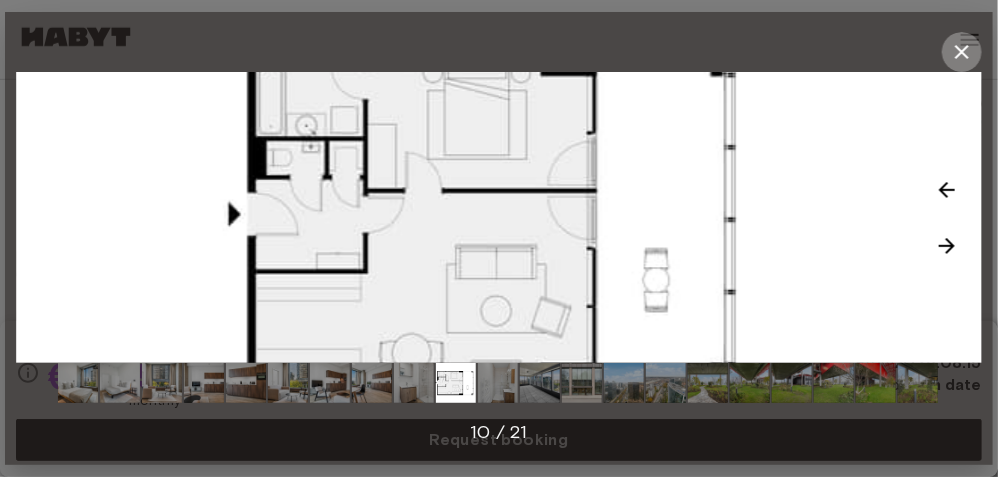 click 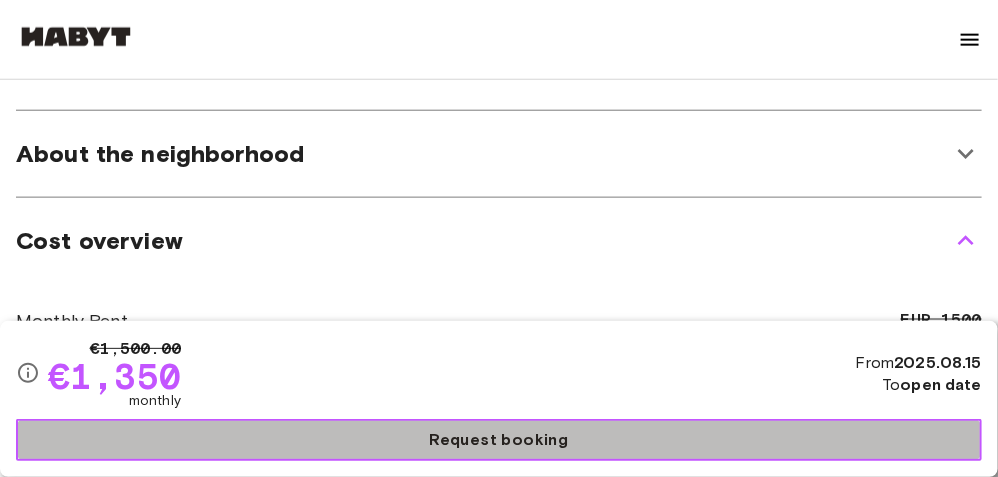 click on "Request booking" at bounding box center (499, 440) 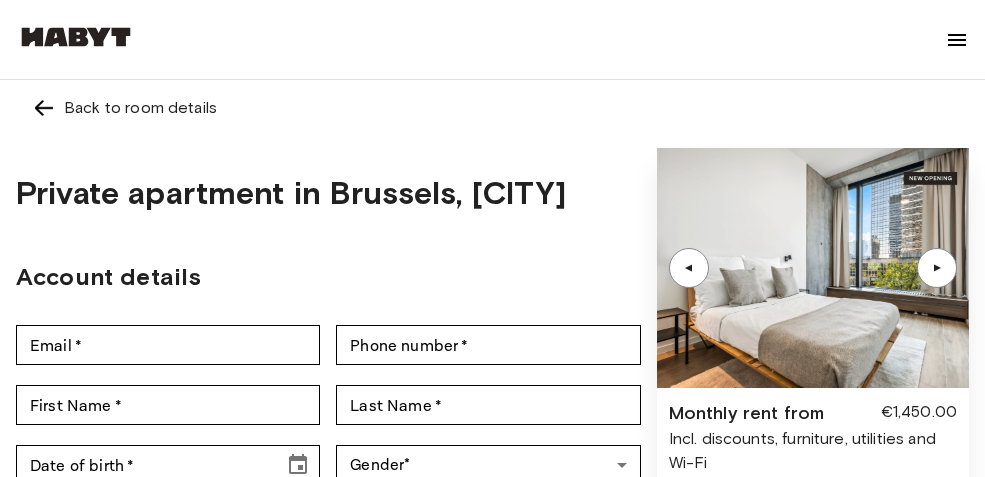 scroll, scrollTop: 128, scrollLeft: 0, axis: vertical 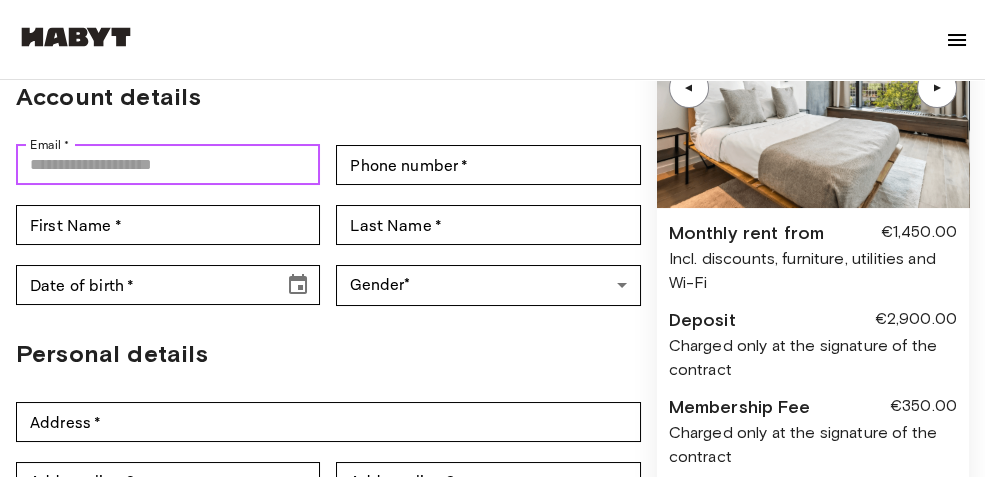 click on "Email   *" at bounding box center (168, 165) 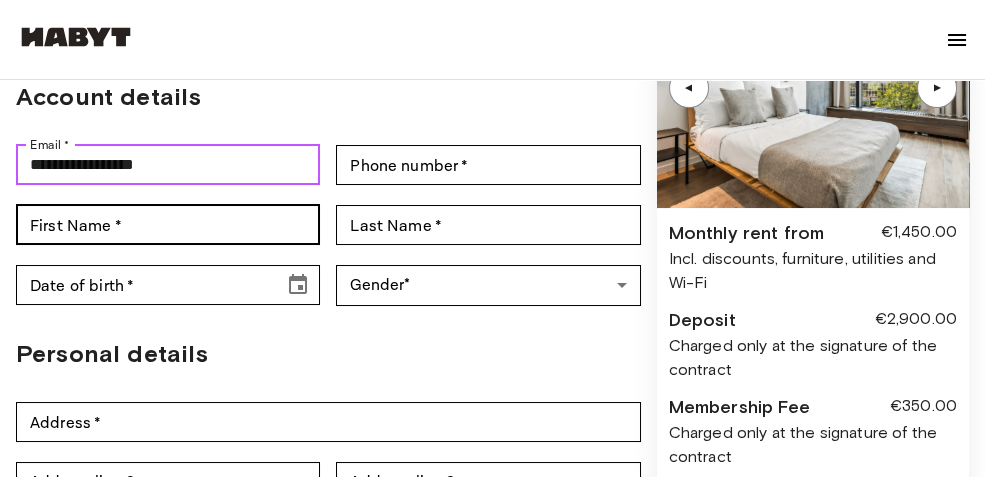 type on "**********" 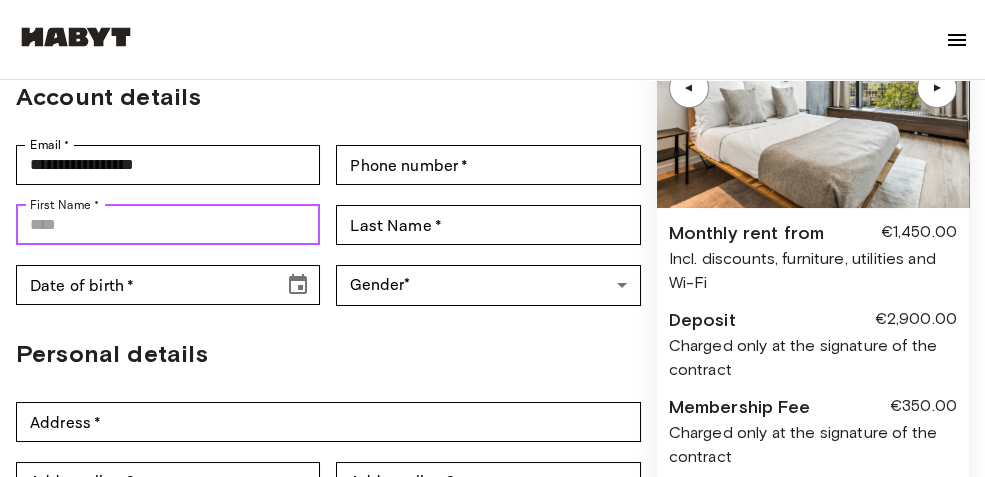 click on "First Name   *" at bounding box center (168, 225) 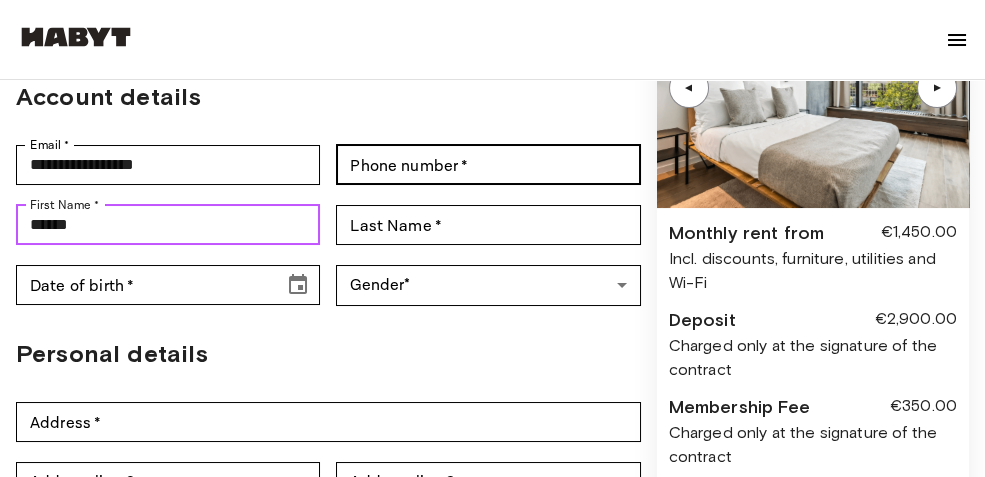 type on "******" 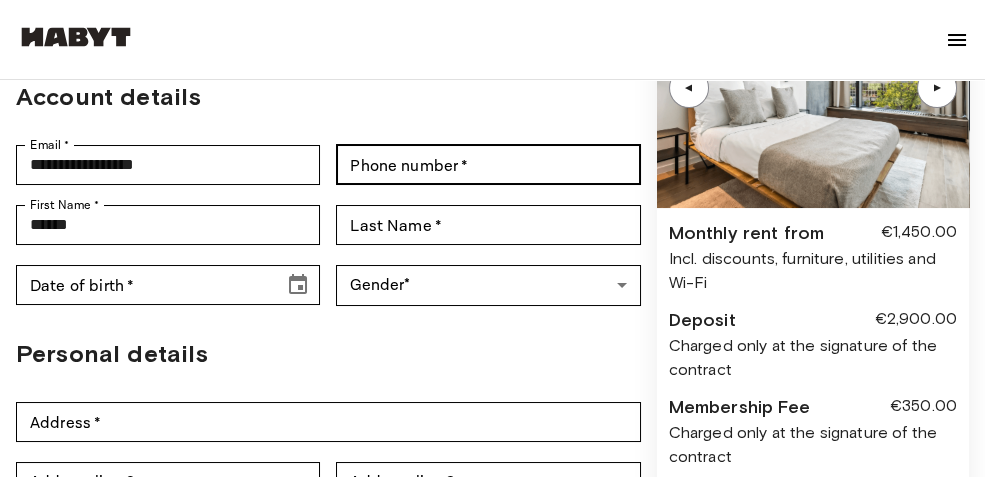 click on "Email   * [EMAIL] Email   * Phone number   * Phone number   *" at bounding box center (328, 165) 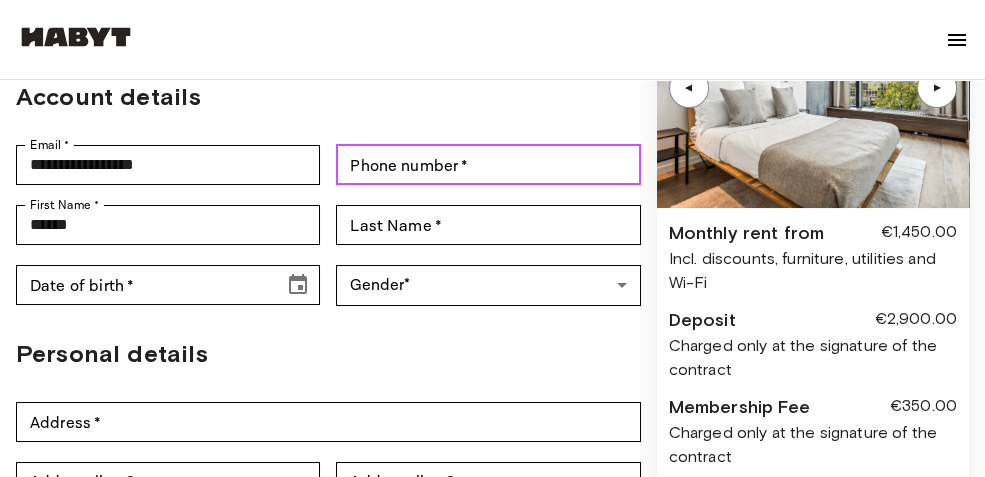 click on "Phone number   *" at bounding box center (488, 165) 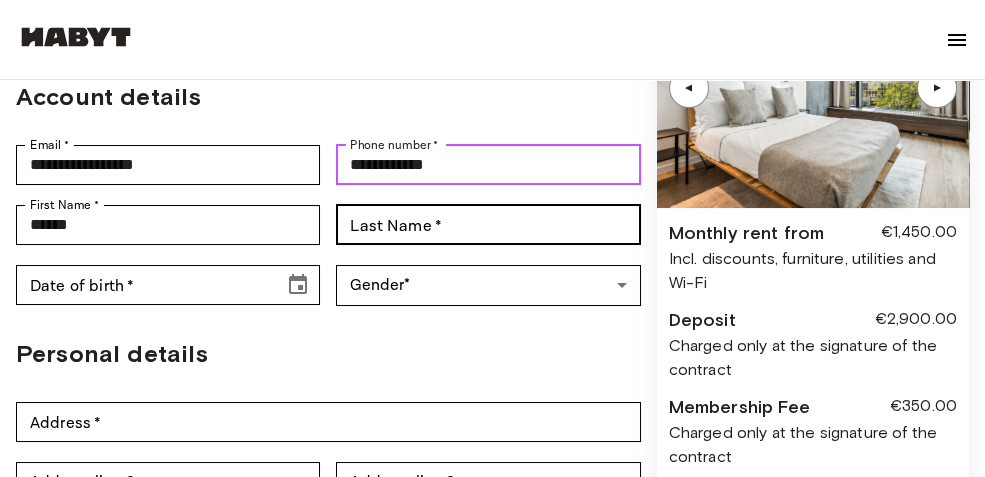 type on "**********" 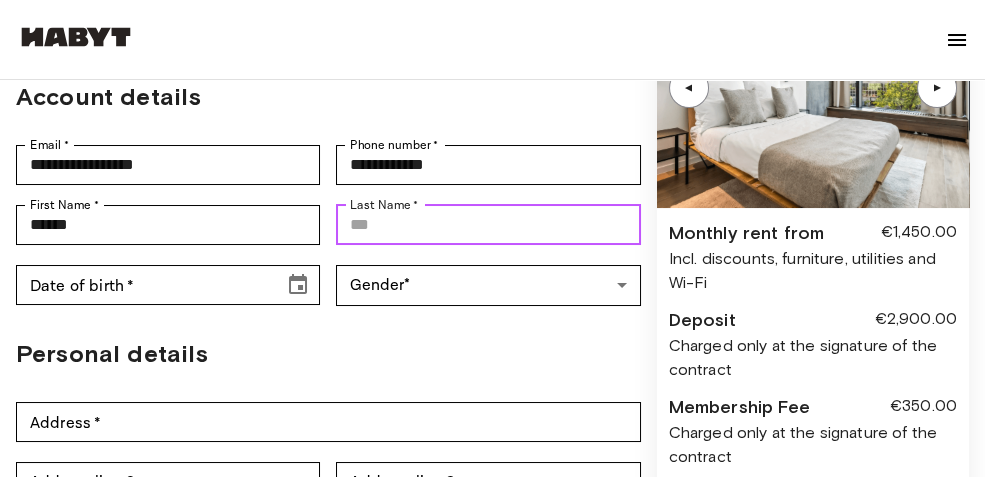 click on "Last Name   *" at bounding box center [488, 225] 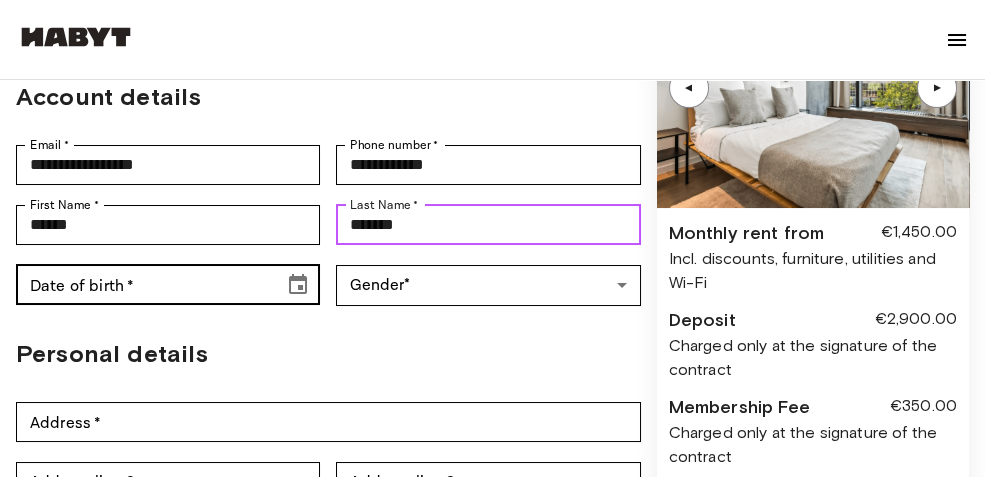 type on "*******" 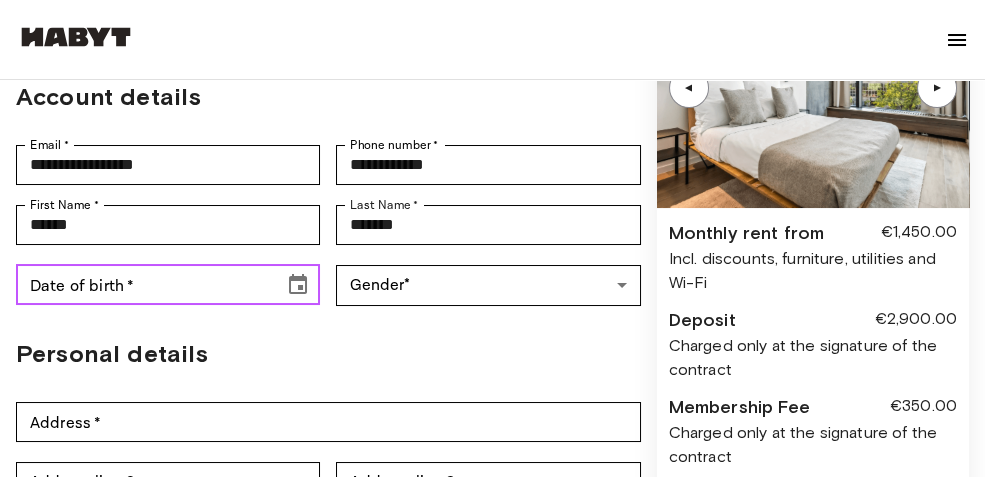 click 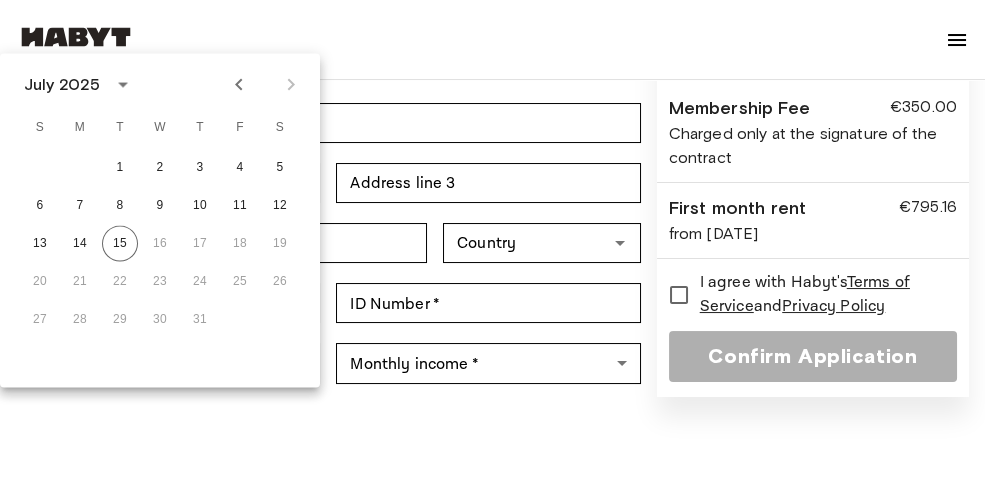 scroll, scrollTop: 398, scrollLeft: 0, axis: vertical 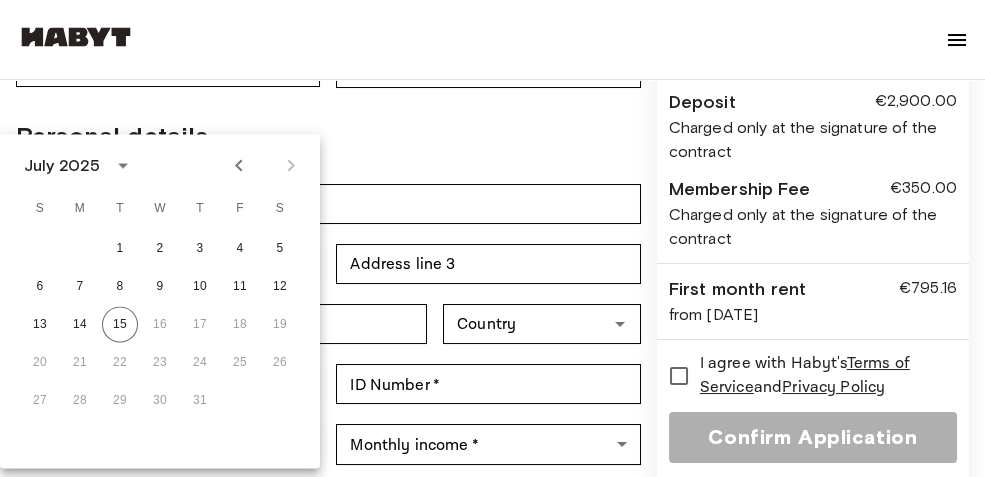 click on "July 2025" at bounding box center (62, 165) 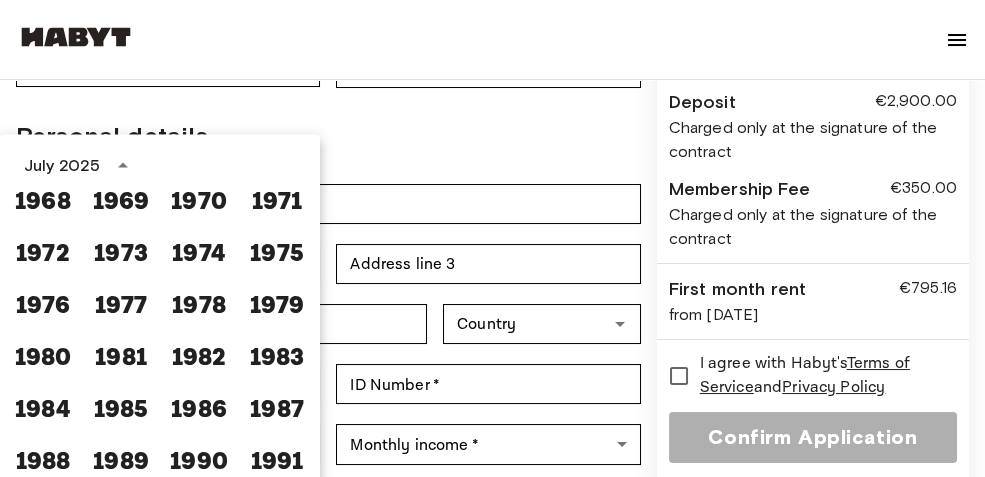 scroll, scrollTop: 900, scrollLeft: 0, axis: vertical 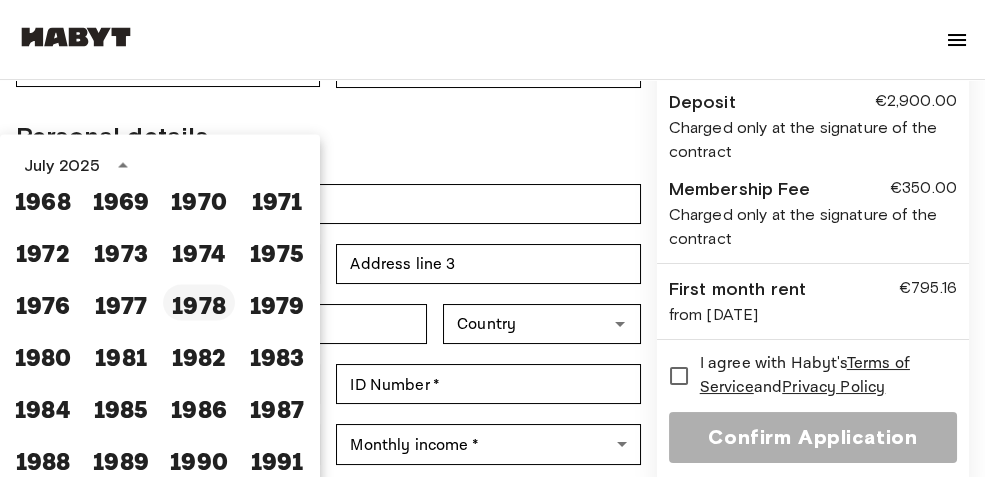 click on "1978" at bounding box center (199, 302) 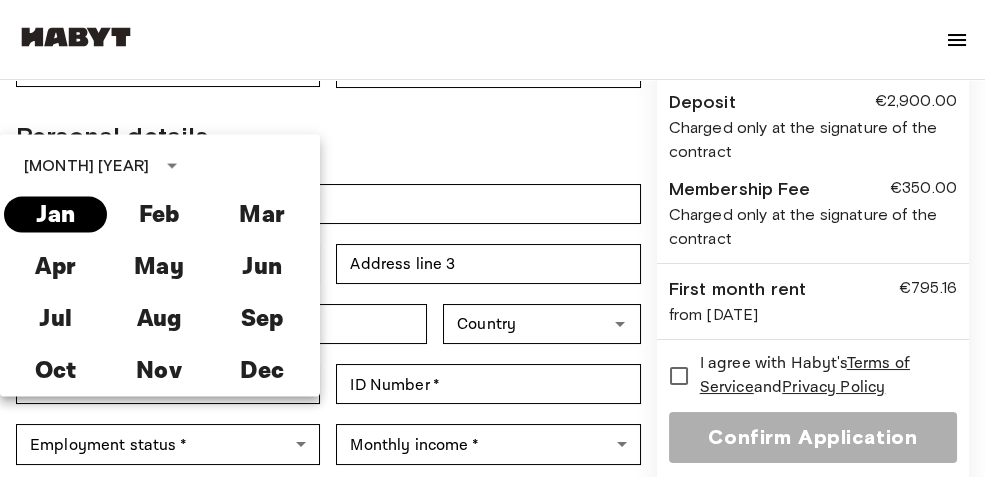 click on "Jan" at bounding box center (55, 214) 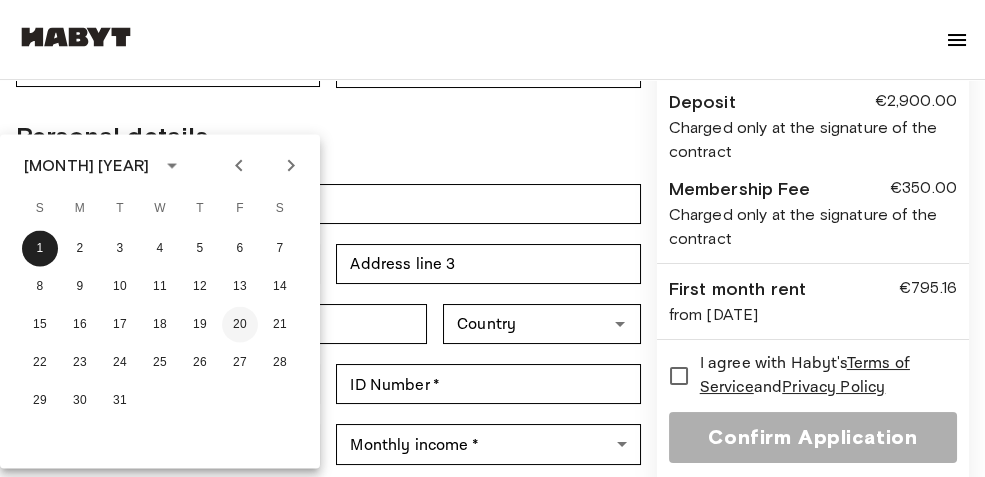 click on "20" at bounding box center (240, 324) 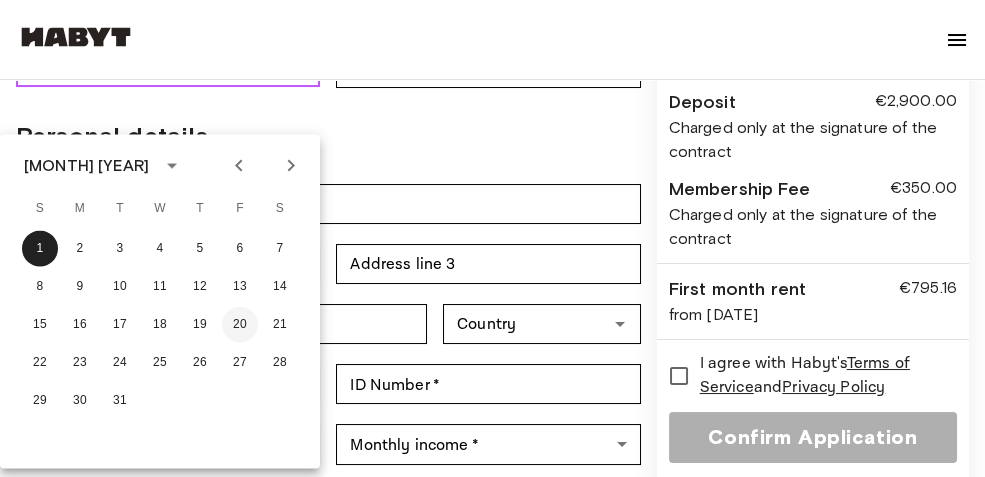type on "**********" 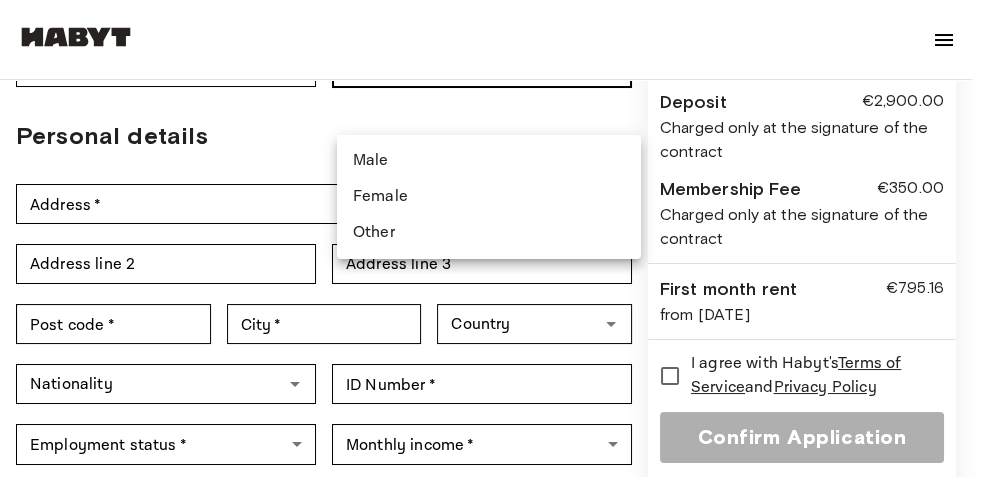 click on "Private apartment in Brussels, [CITY] Account details Email   * [EMAIL] Email   * Phone number   * [PHONE] Phone number   * First Name   * [FIRST] First Name   * Last Name   * [LAST] Last Name   * Date of birth   * [DATE] Date of birth   * Gender  * ​ Gender Personal details Address   * [ADDRESS] Address   * Address line 2 Address line 2 Address line 3 Address line 3 Post code   * [POSTAL_CODE] Post code   * City   * [CITY] City   * Country Country Nationality Nationality ID Number   * [ID_NUMBER] ID Number   * Employment status   * ​ Employment status   * Monthly income   * ​ Monthly income   * ▲ ▲ Monthly rent from €1,450.00 Incl. discounts, furniture, utilities and Wi-Fi Deposit €2,900.00 Charged only at the signature of the contract Membership Fee €350.00 Charged only at the signature of the contract First month rent €795.16 from [DATE] I agree with Habyt's  Terms of Service" at bounding box center [492, 643] 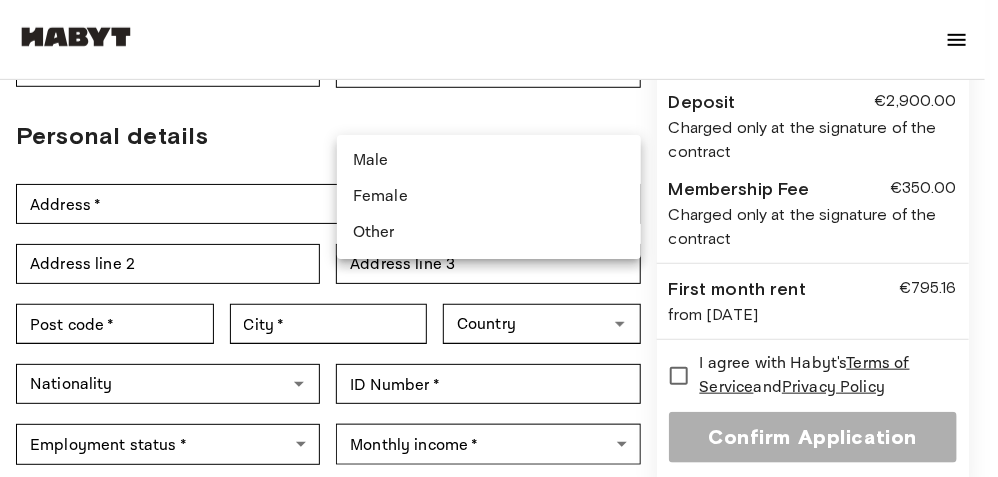click on "Male" at bounding box center [489, 161] 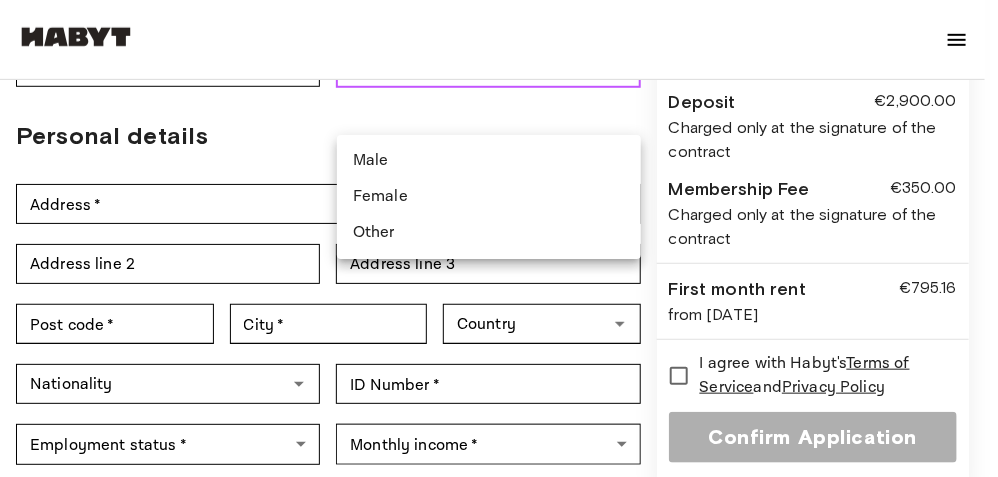 type on "****" 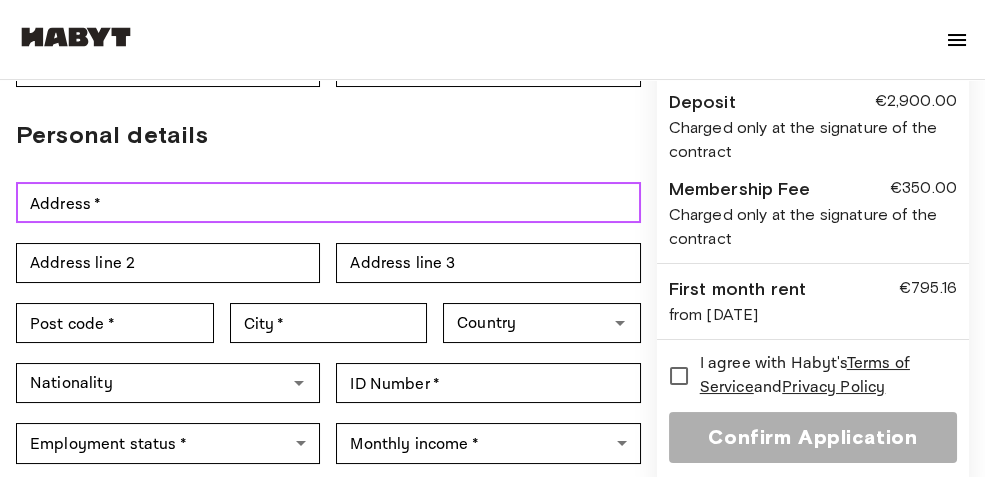 click on "Address   *" at bounding box center [328, 203] 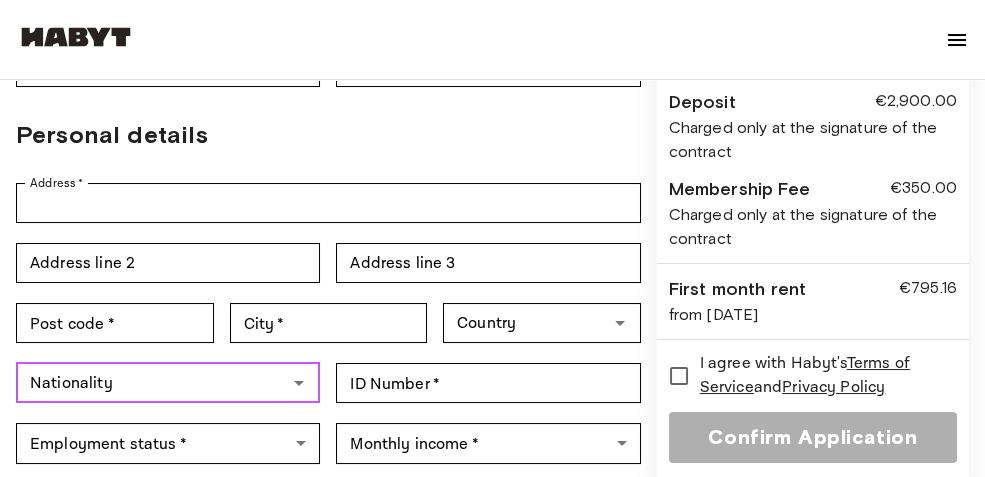 click on "Nationality" at bounding box center (151, 383) 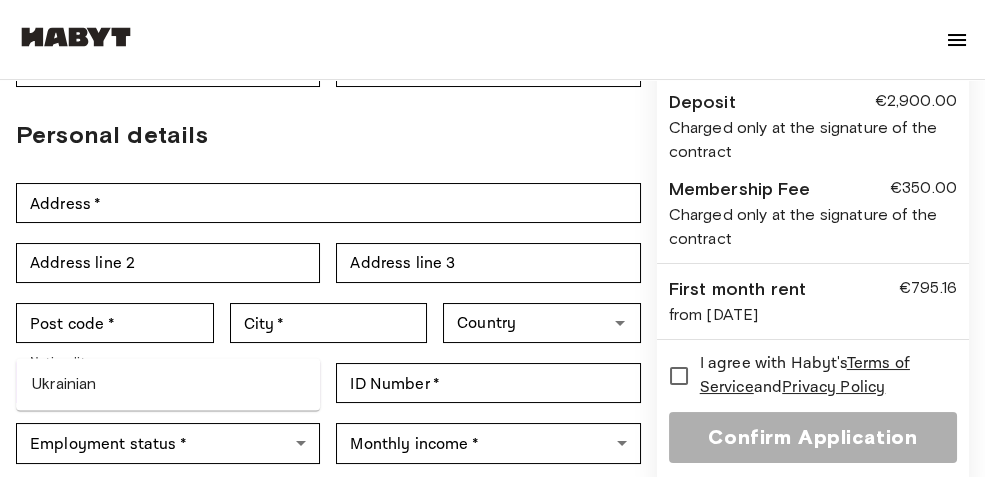 click on "Ukrainian" at bounding box center [168, 384] 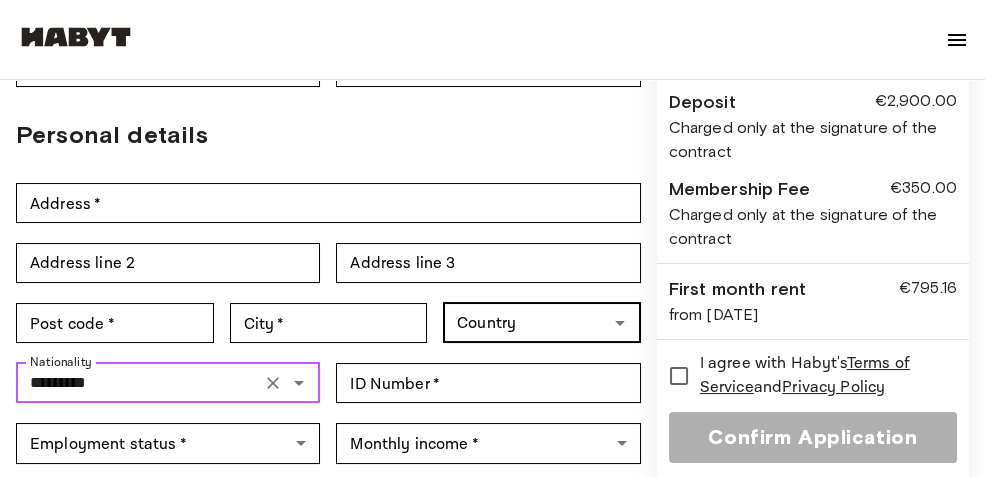 click on "Country" at bounding box center (542, 323) 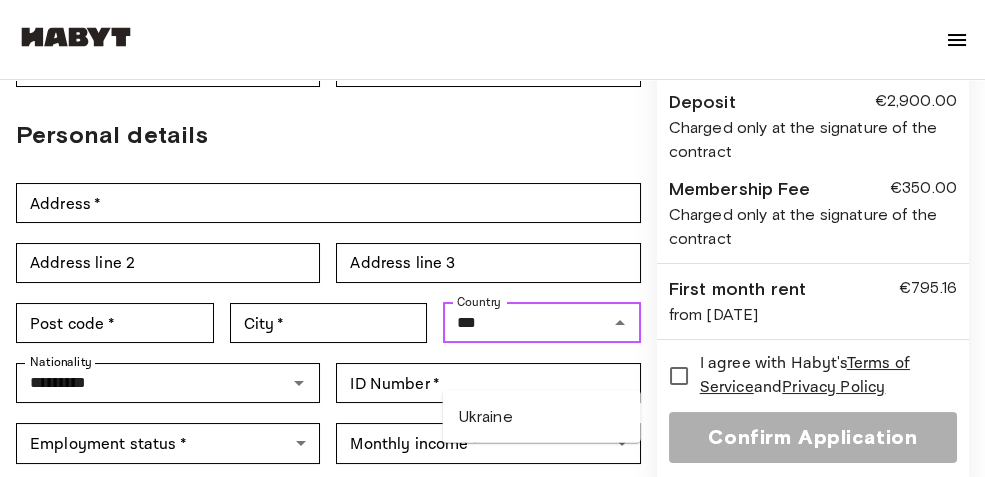 click on "Ukraine" at bounding box center (542, 417) 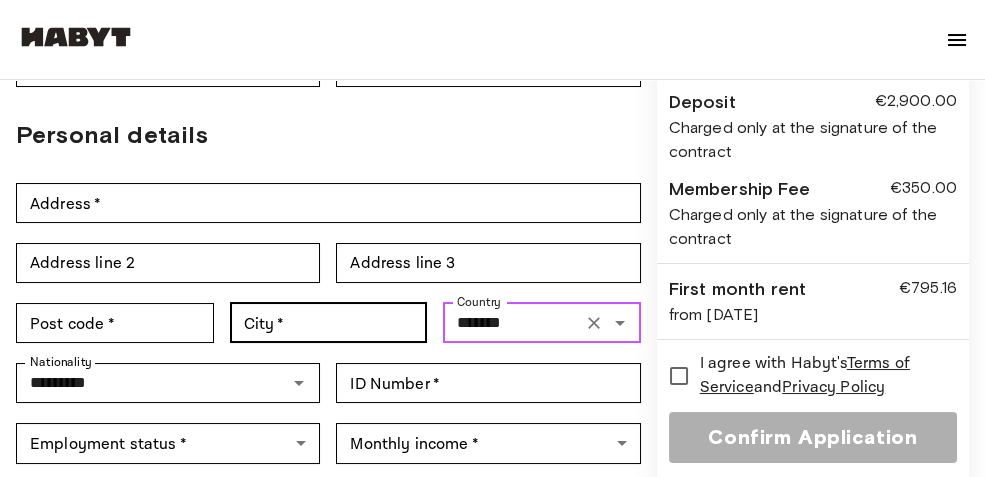 type on "*******" 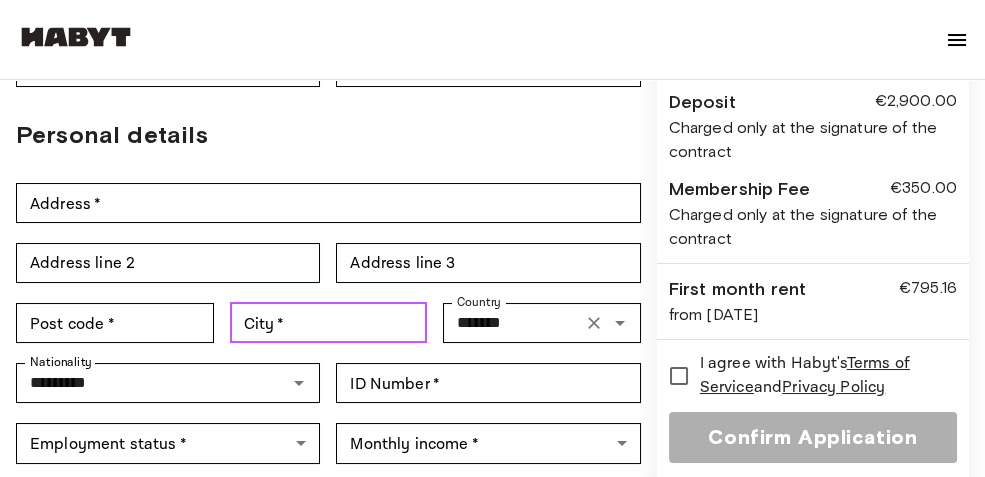 click on "City   *" at bounding box center (329, 323) 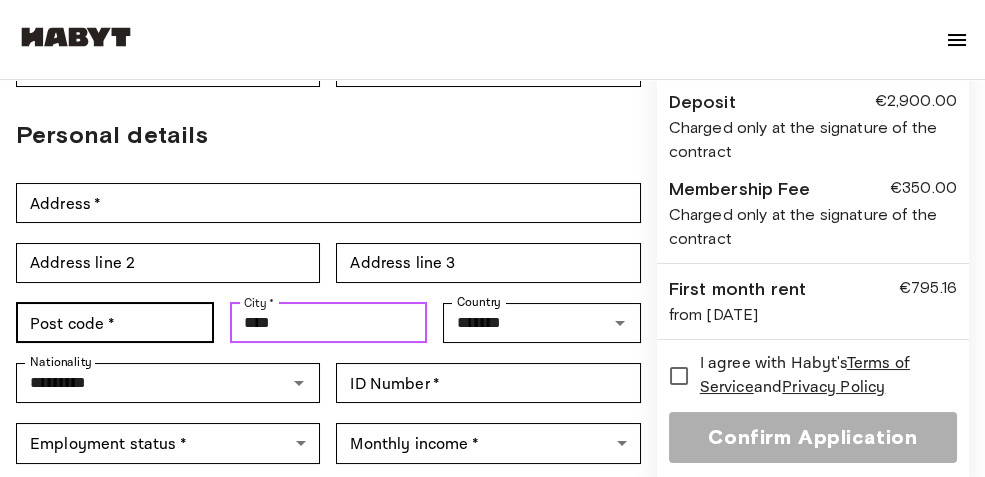 type on "****" 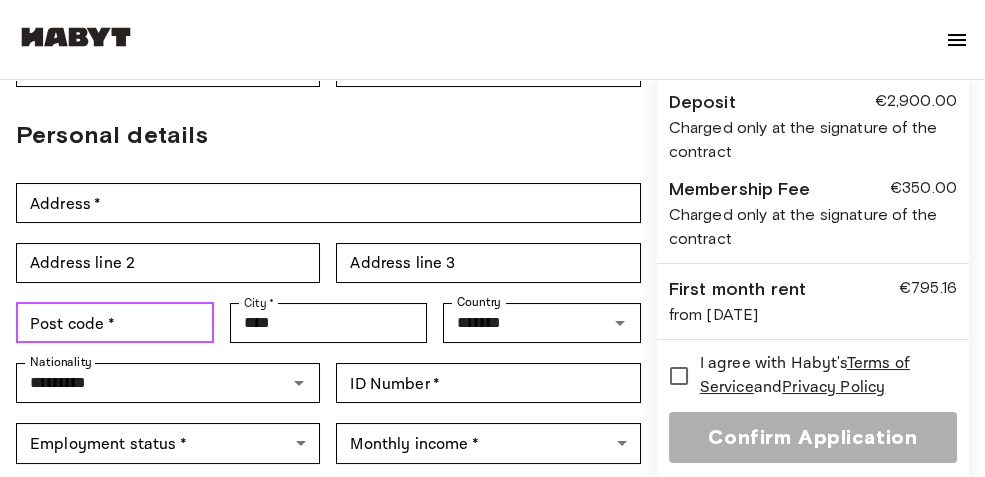 click on "Post code   *" at bounding box center (115, 323) 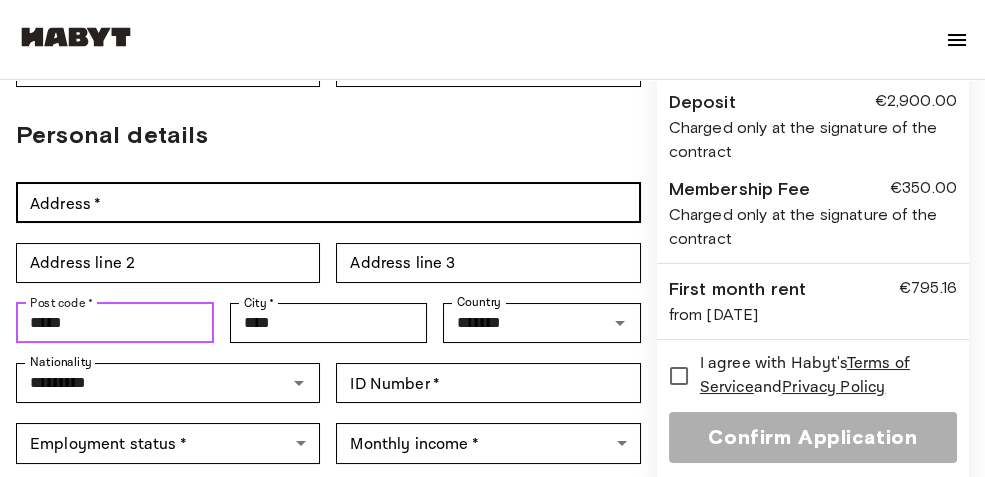 type on "*****" 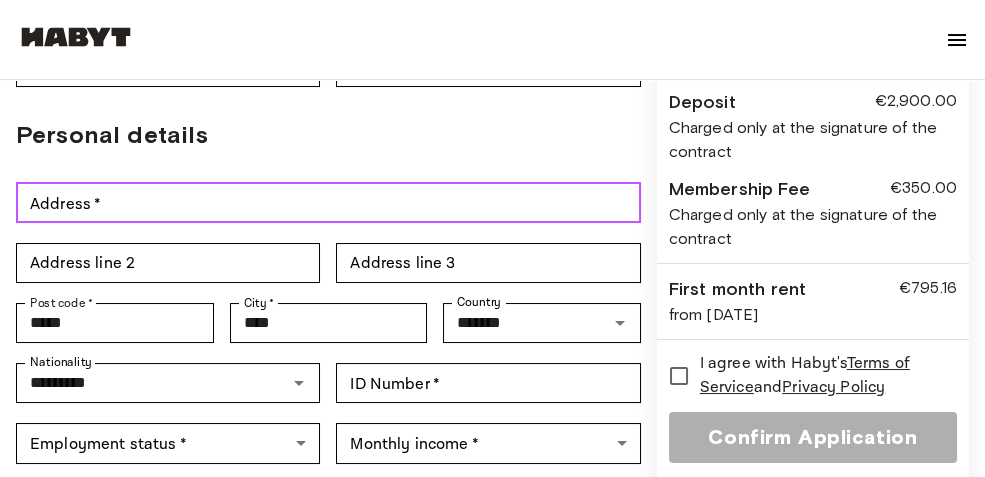 click on "Address   *" at bounding box center [328, 203] 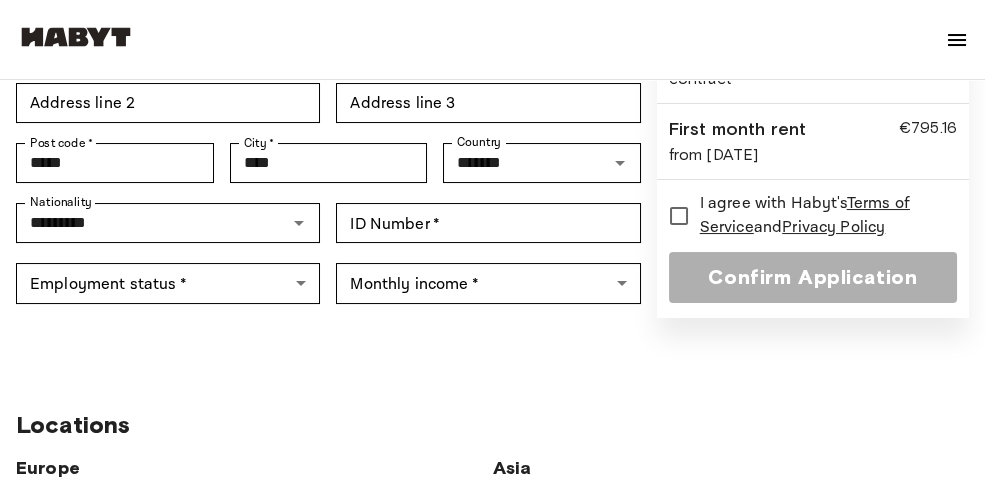 scroll, scrollTop: 558, scrollLeft: 0, axis: vertical 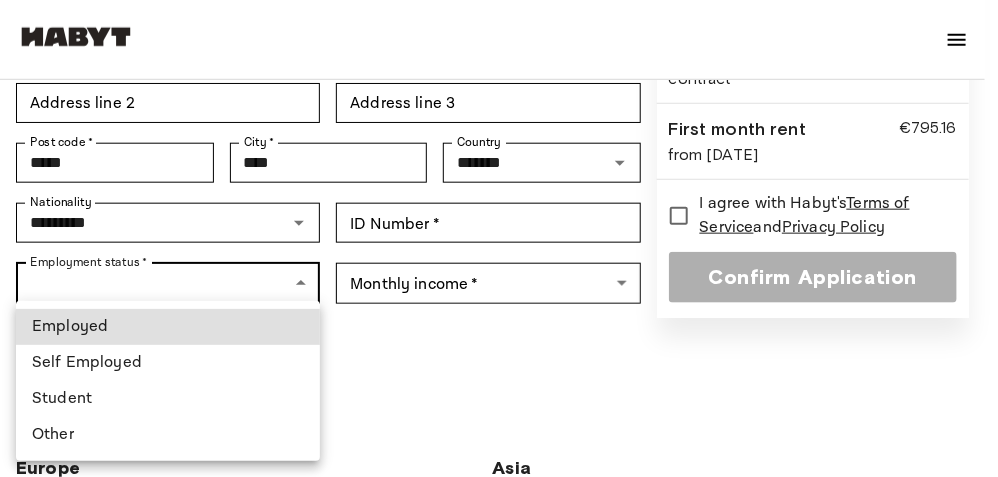 click on "Private apartment in Brussels, [CITY] Account details Email   * [EMAIL] Email   * Phone number   * [PHONE] Phone number   * First Name   * [FIRST] First Name   * Last Name   * [LAST] Last Name   * Date of birth   * [DATE] Date of birth   * Gender  * Male **** Gender Personal details Address   * [ADDRESS] Address   * Address line 2 Address line 2 Address line 3 Address line 3 Post code   * [POSTAL_CODE] Post code   * City   * [CITY] City   * Country ******* Country Nationality ********* Nationality ID Number   * [ID_NUMBER] ID Number   * Employment status   * Employed ******** Employment status   * Monthly income   * ​ Monthly income   * ▲ ▲ Monthly rent from €1,450.00 Incl. discounts, furniture, utilities and Wi-Fi Deposit €2,900.00 Charged only at the signature of the contract Membership Fee €350.00 Charged only at the signature of the contract First month rent Graz" at bounding box center (499, 484) 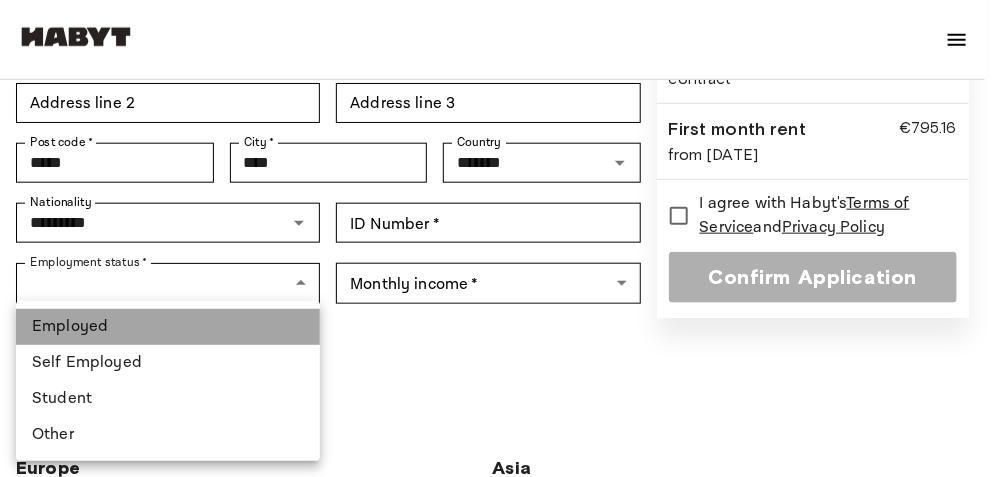 click on "Employed" at bounding box center (168, 327) 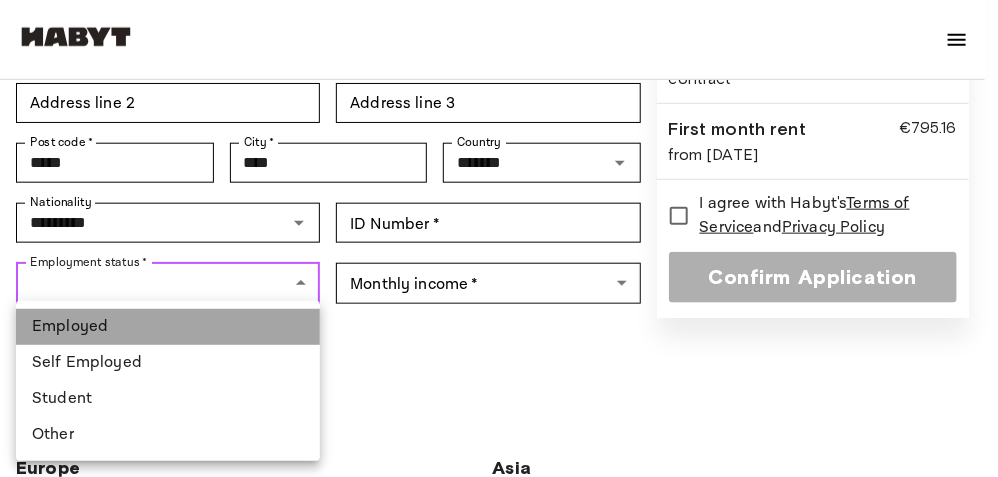 type on "********" 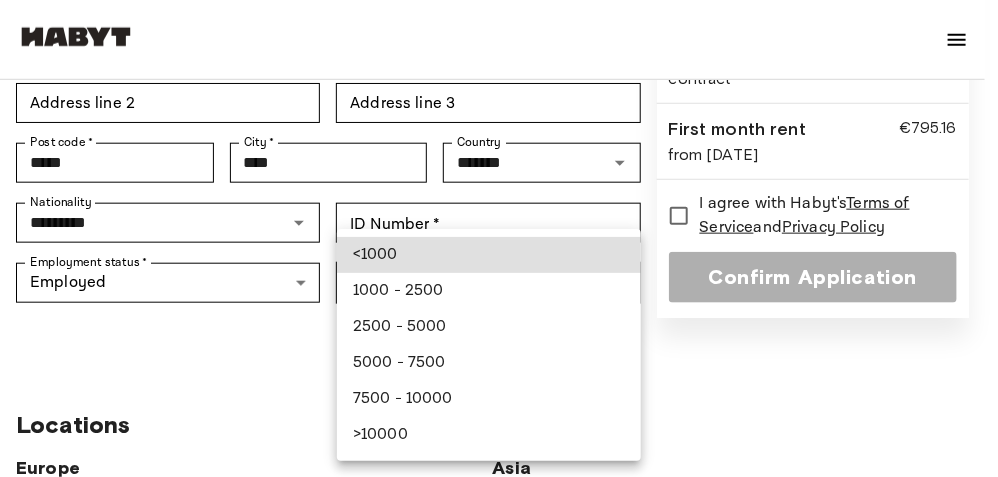 click on "Private apartment in Brussels, [CITY] Account details Email   * [EMAIL] Email   * Phone number   * [PHONE] Phone number   * First Name   * [FIRST] First Name   * Last Name   * [LAST] Last Name   * Date of birth   * [DATE] Date of birth   * Gender  * Male **** Gender Personal details Address   * [ADDRESS] Address   * Address line 2 Address line 2 Address line 3 Address line 3 Post code   * [POSTAL_CODE] Post code   * City   * [CITY] City   * Country ******* Country Nationality ********* Nationality ID Number   * [ID_NUMBER] ID Number   * Employment status   * Employed ******** Employment status   * Monthly income   * ​ Monthly income   * ▲ ▲ Monthly rent from €1,450.00 Incl. discounts, furniture, utilities and Wi-Fi Deposit €2,900.00 Charged only at the signature of the contract Membership Fee €350.00 Charged only at the signature of the contract  and" at bounding box center [499, 484] 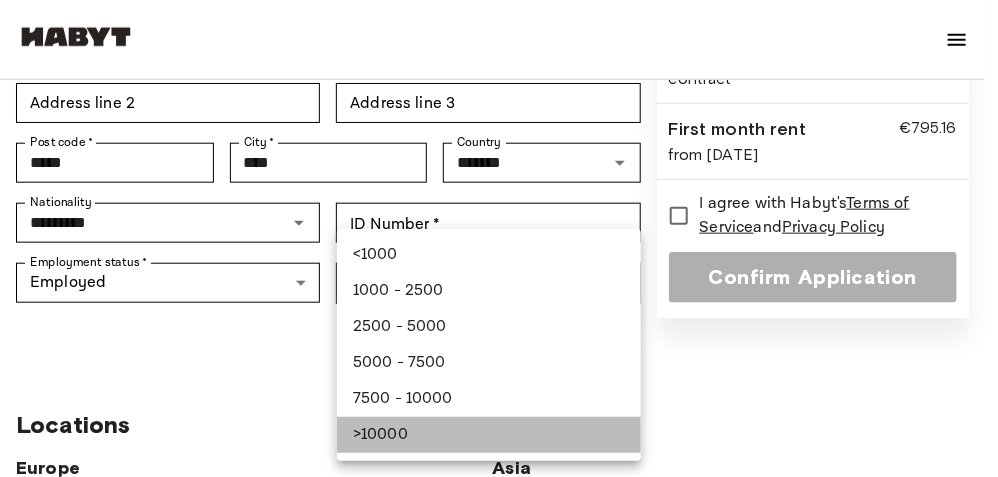 click on ">10000" at bounding box center (489, 435) 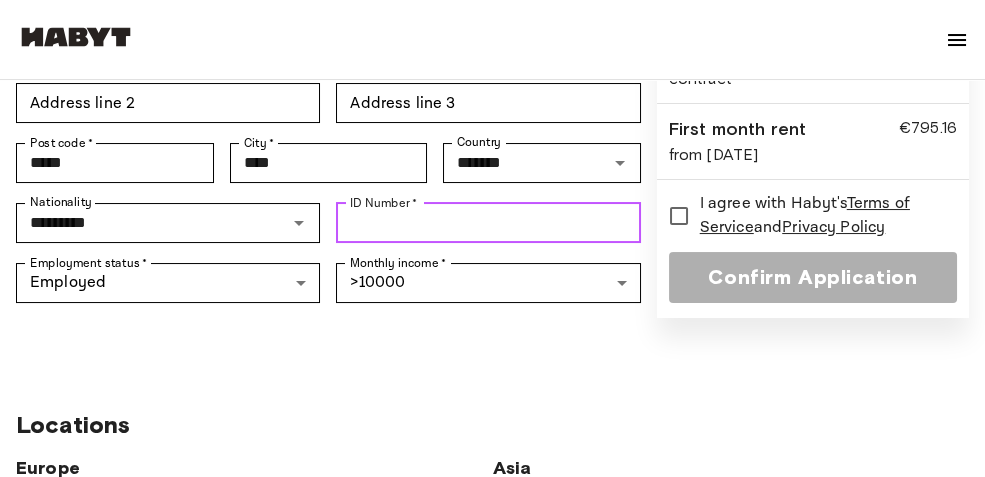 click on "ID Number   *" at bounding box center [488, 223] 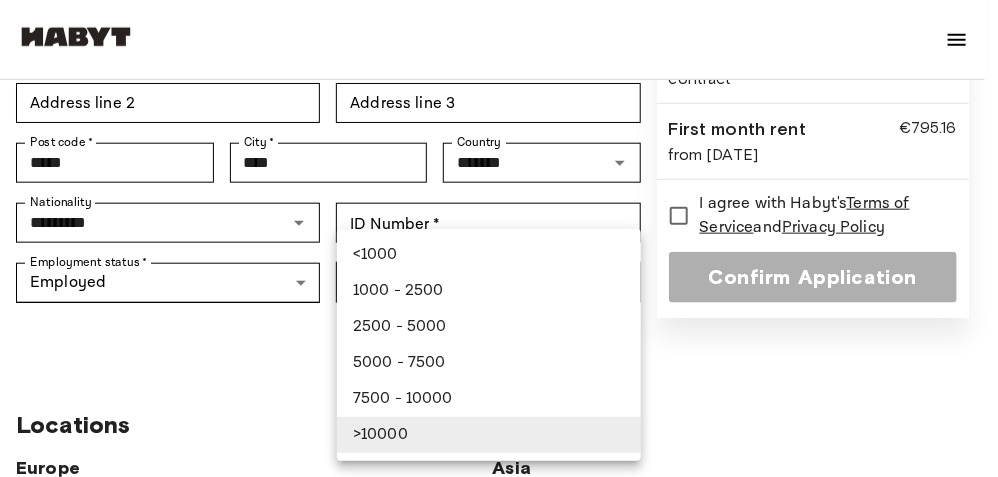 click on "Private apartment in Brussels, [CITY] Account details Email   * [EMAIL] Email   * Phone number   * [PHONE] Phone number   * First Name   * [FIRST] First Name   * Last Name   * [LAST] Last Name   * Date of birth   * [DATE] Date of birth   * Gender  * Male **** Gender Personal details Address   * [ADDRESS] Address   * Address line 2 Address line 2 Address line 3 Address line 3 Post code   * [POSTAL_CODE] Post code   * City   * [CITY] City   * Country ******* Country Nationality ********* Nationality ID Number   * [ID_NUMBER] ID Number   * Employment status   * Employed ******** Employment status   * Monthly income   * >10000 ****** Monthly income   * ▲ ▲ Monthly rent from €1,450.00 Incl. discounts, furniture, utilities and Wi-Fi Deposit €2,900.00 Charged only at the signature of the contract Membership Fee €350.00 First month rent €795.16 Terms of Service" at bounding box center [499, 484] 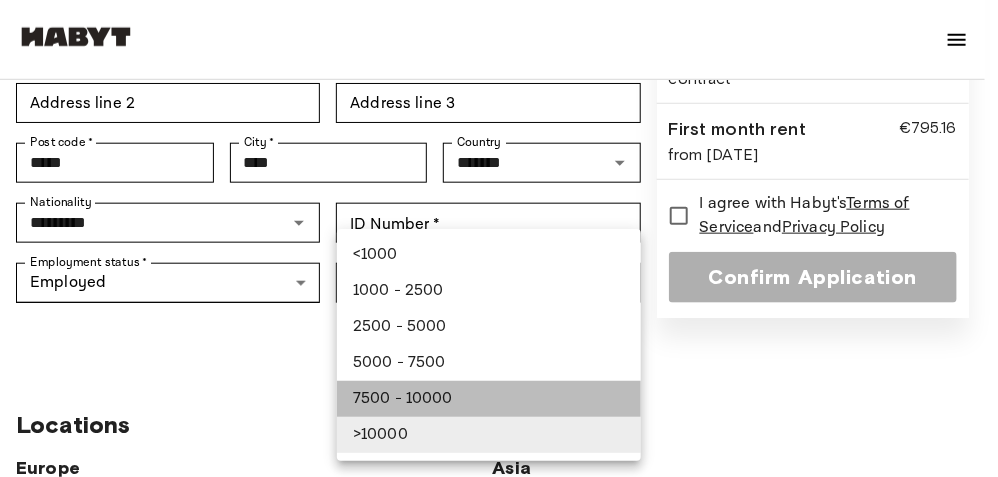 click on "7500 - 10000" at bounding box center (489, 399) 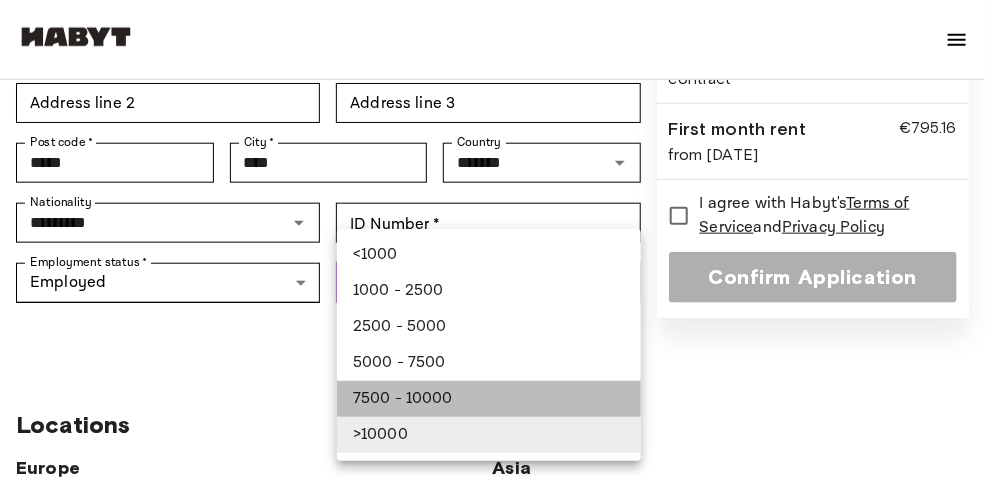 type on "**********" 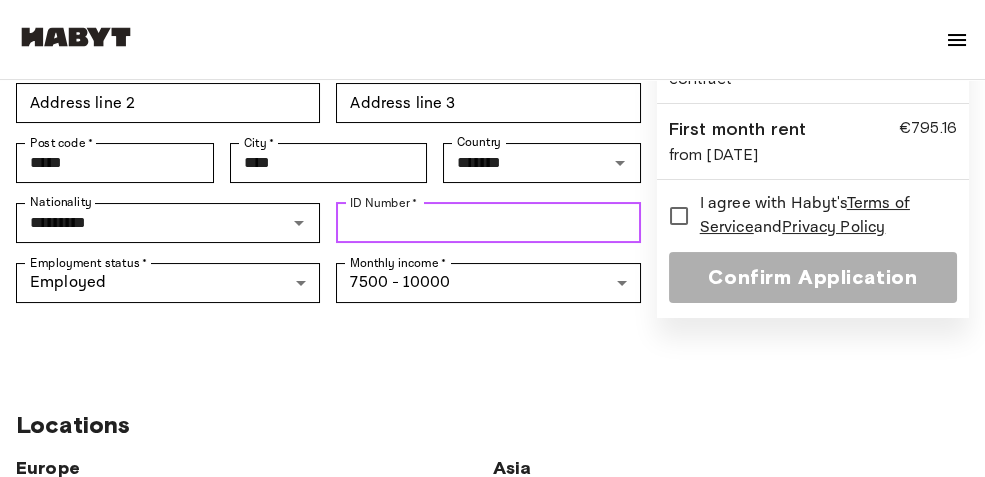 click on "ID Number   *" at bounding box center [488, 223] 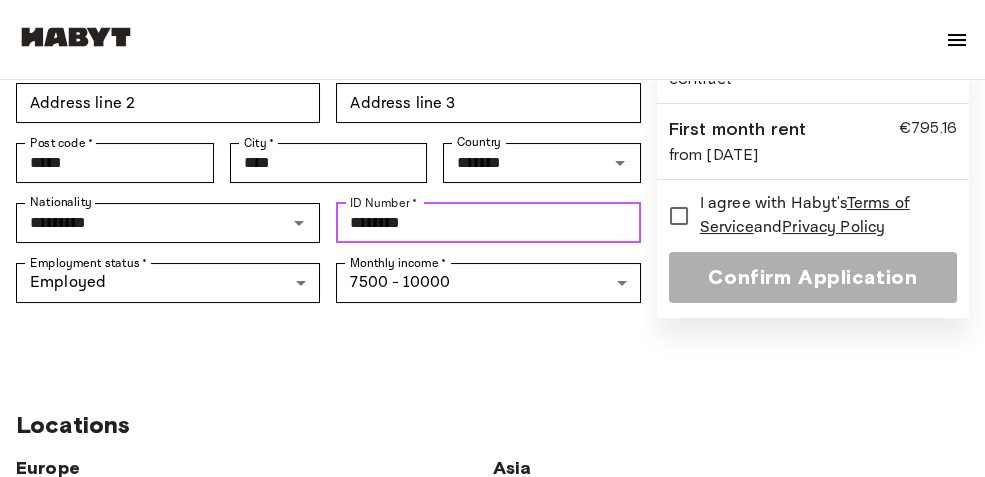 type on "********" 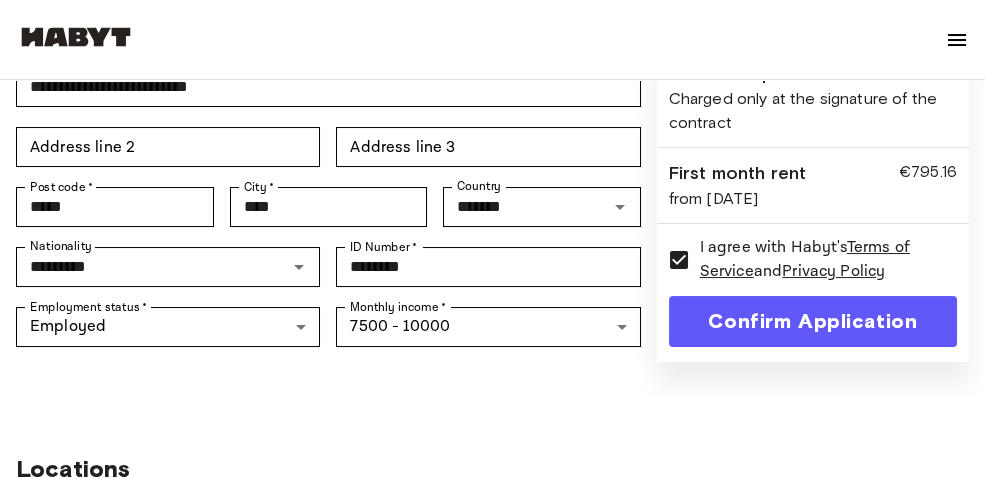 scroll, scrollTop: 547, scrollLeft: 0, axis: vertical 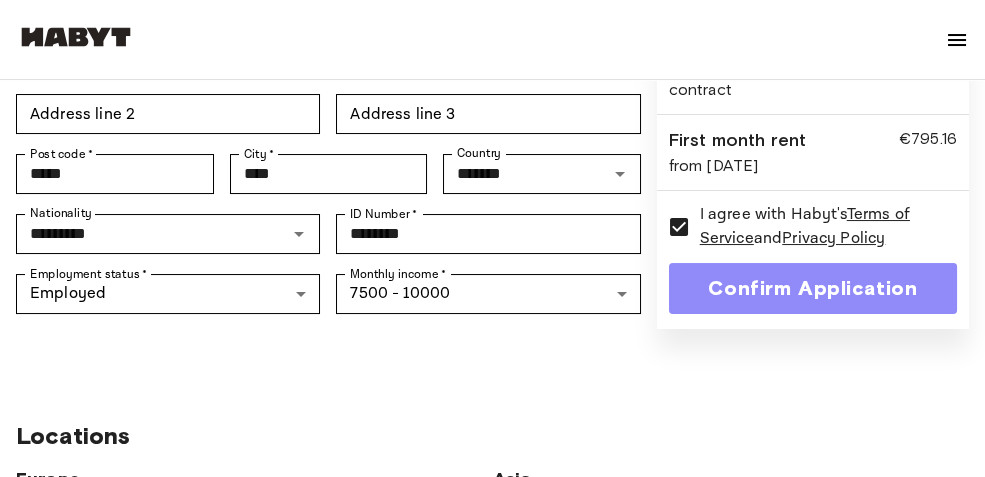 click on "Confirm Application" at bounding box center [813, 288] 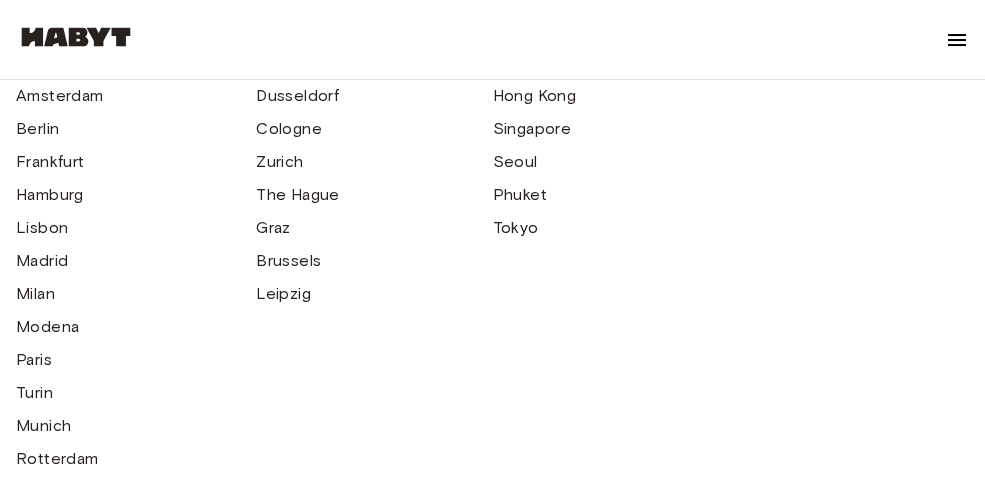 scroll, scrollTop: 0, scrollLeft: 0, axis: both 